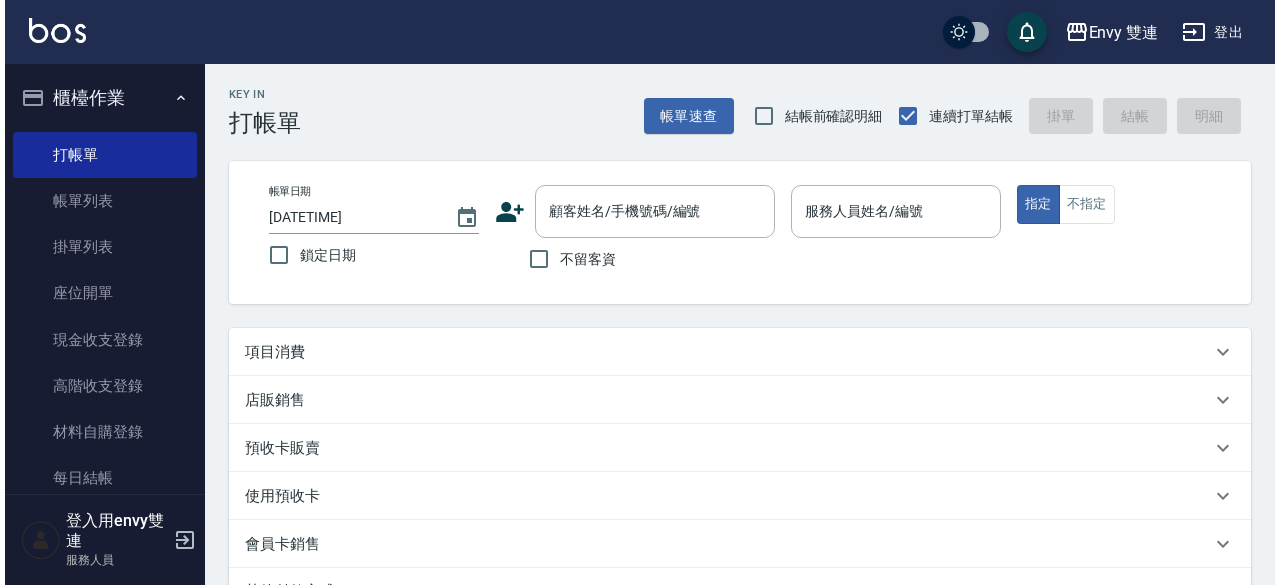 scroll, scrollTop: 0, scrollLeft: 0, axis: both 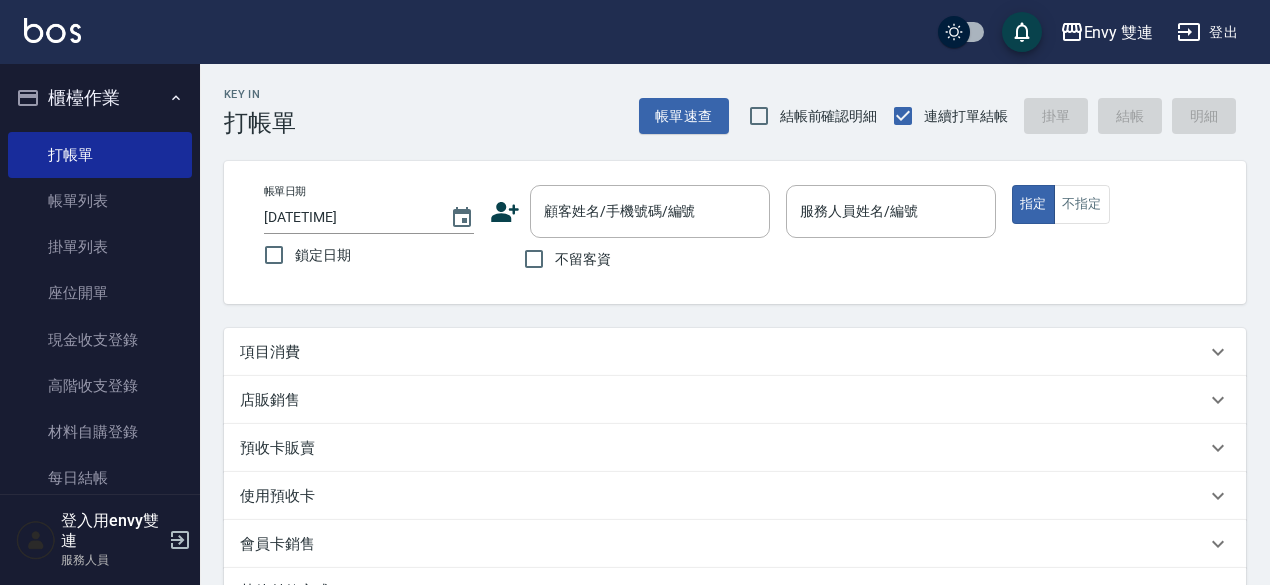 click 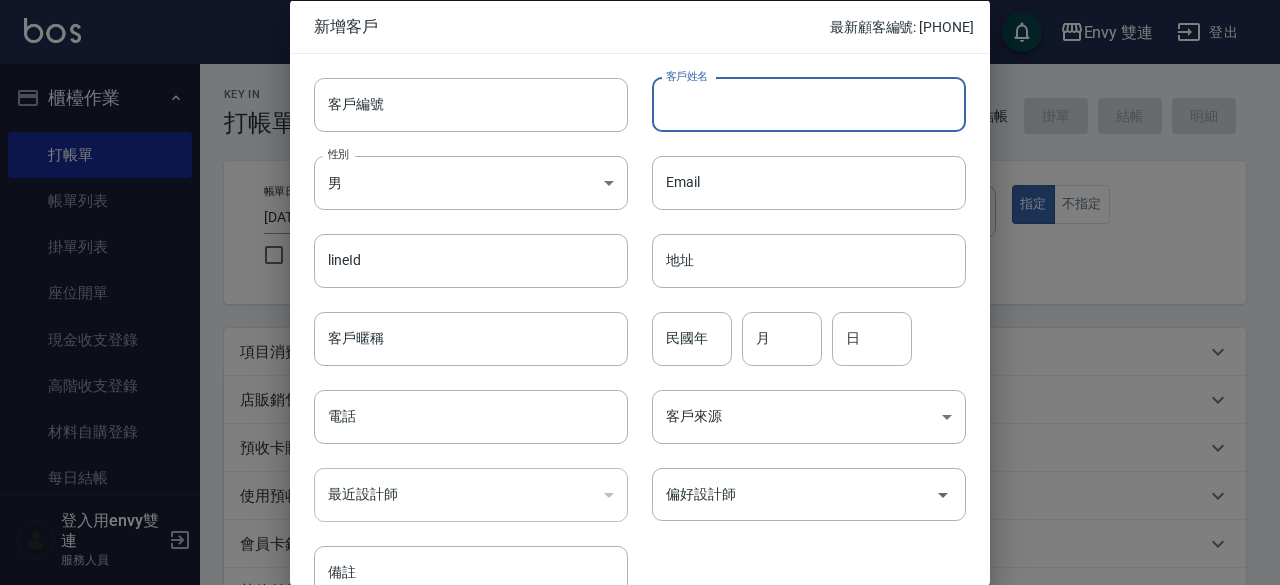 click on "客戶姓名" at bounding box center [809, 104] 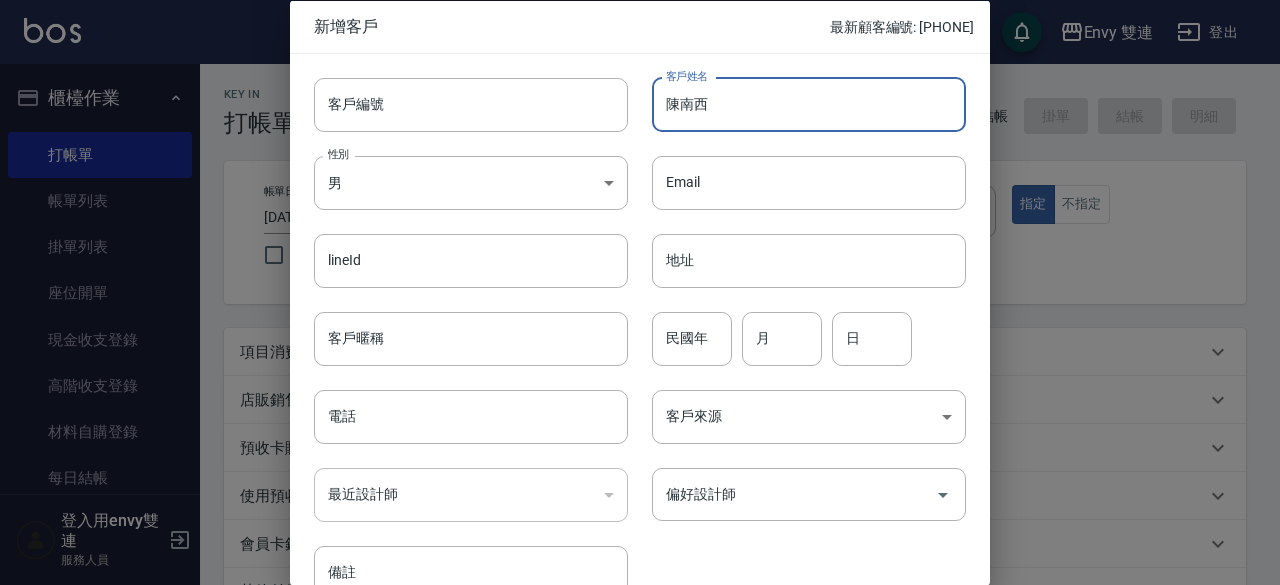 type on "陳南西" 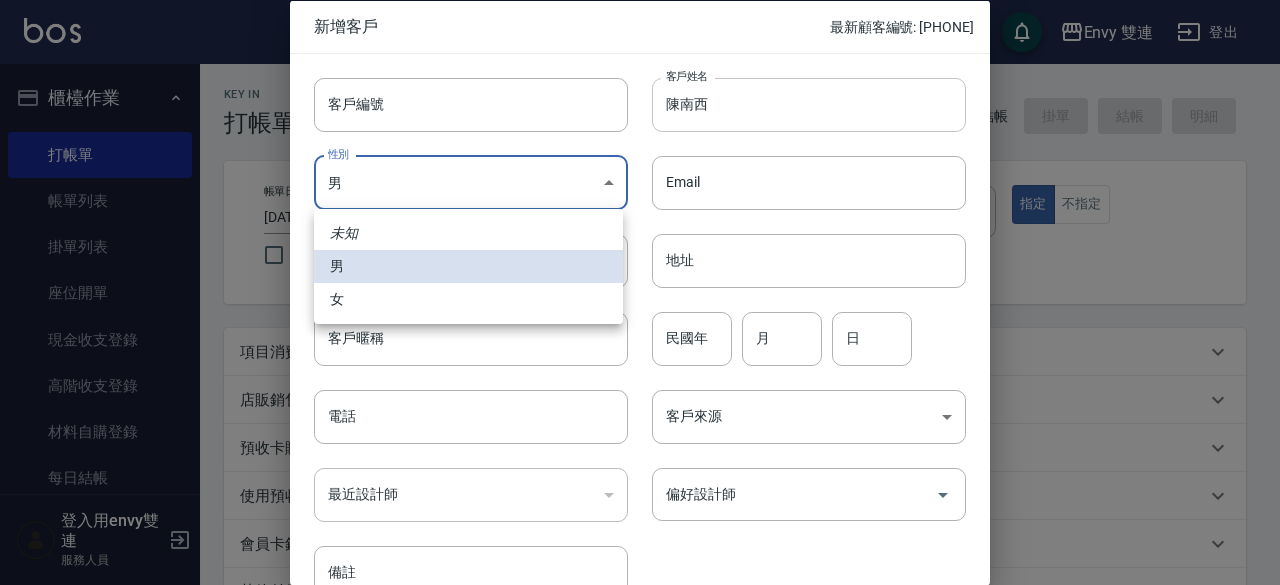type 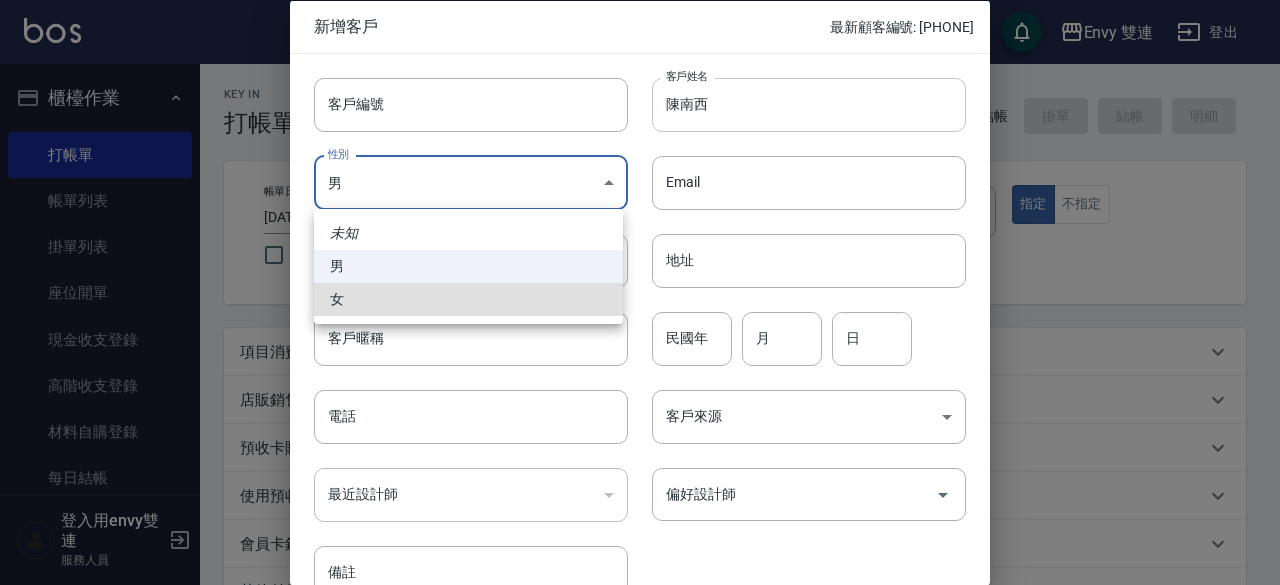 type on "FEMALE" 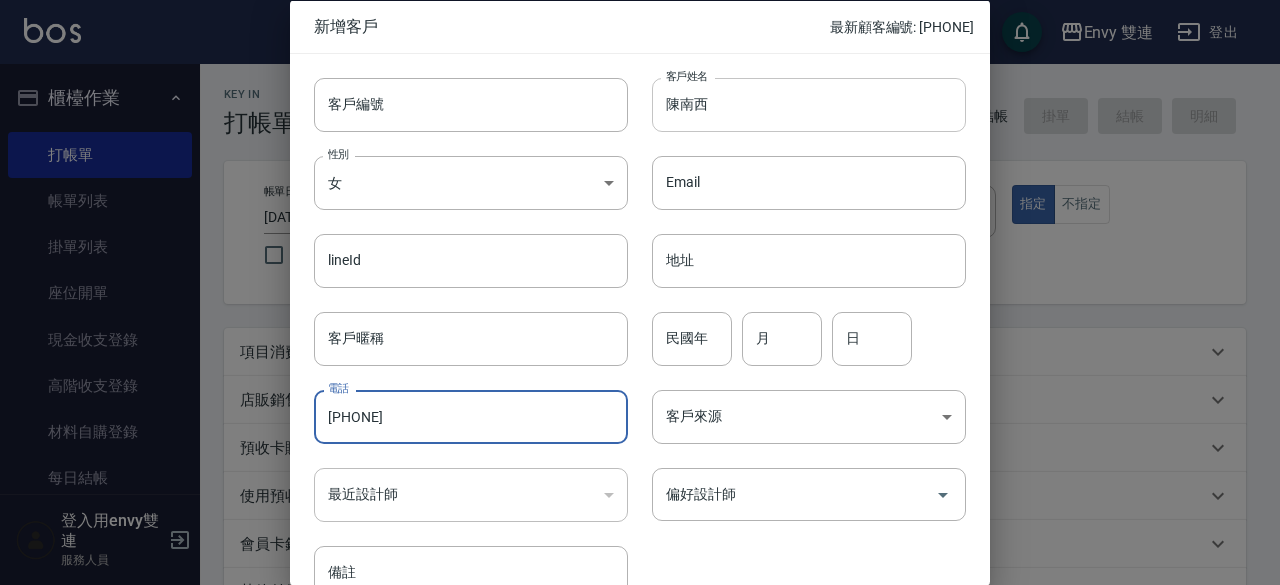 type on "[PHONE]" 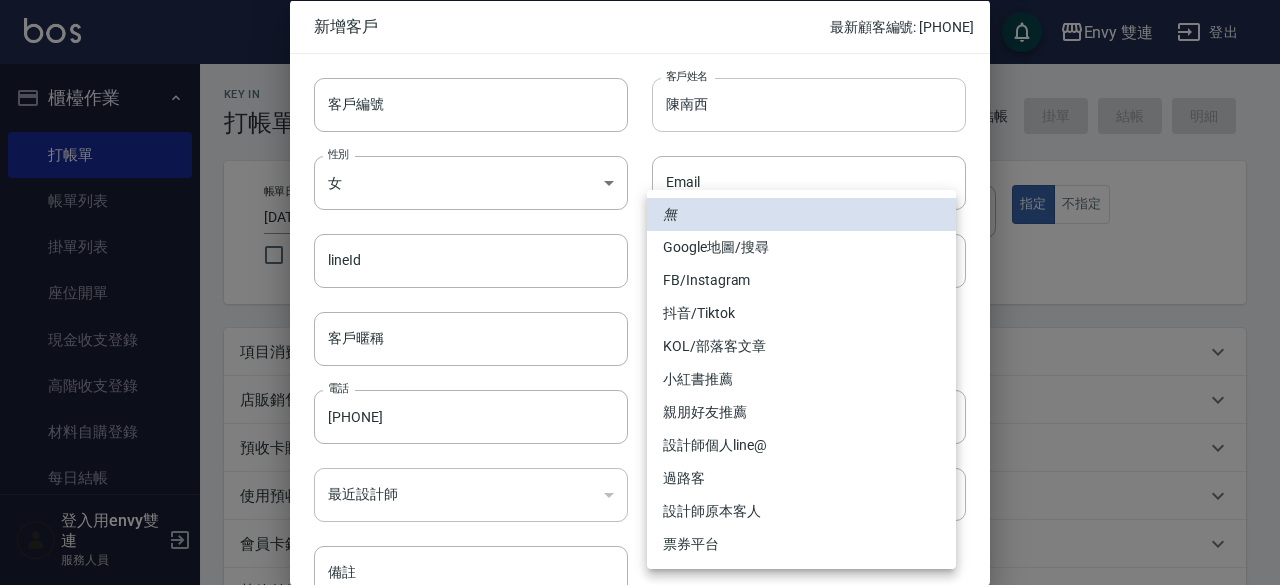 type 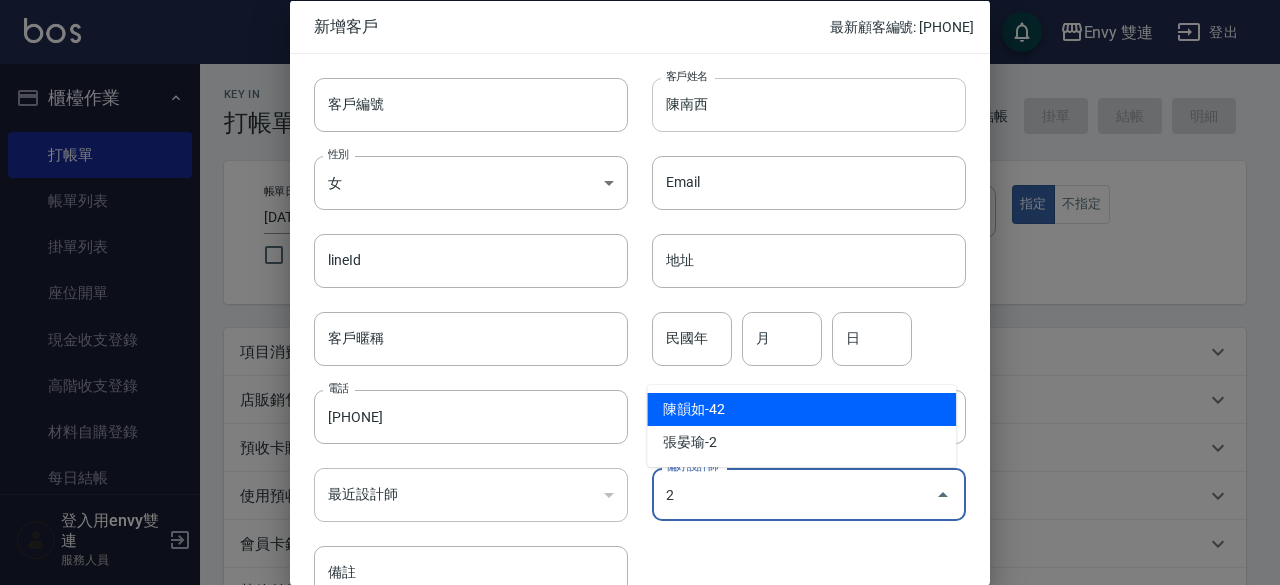 type on "陳韻如" 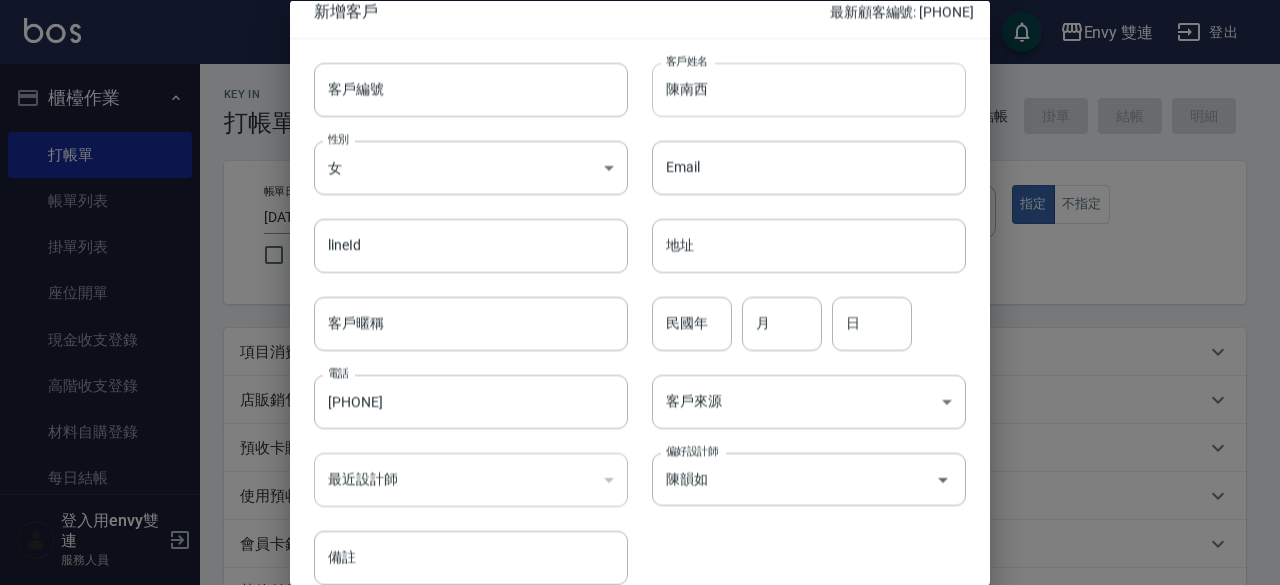 type 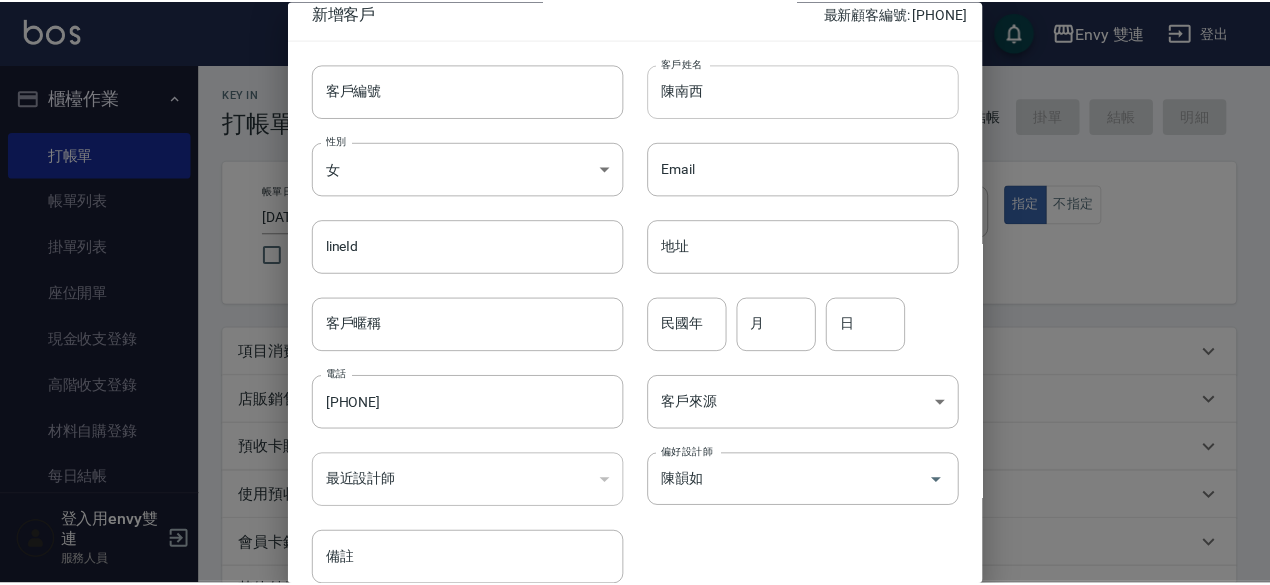 scroll, scrollTop: 107, scrollLeft: 0, axis: vertical 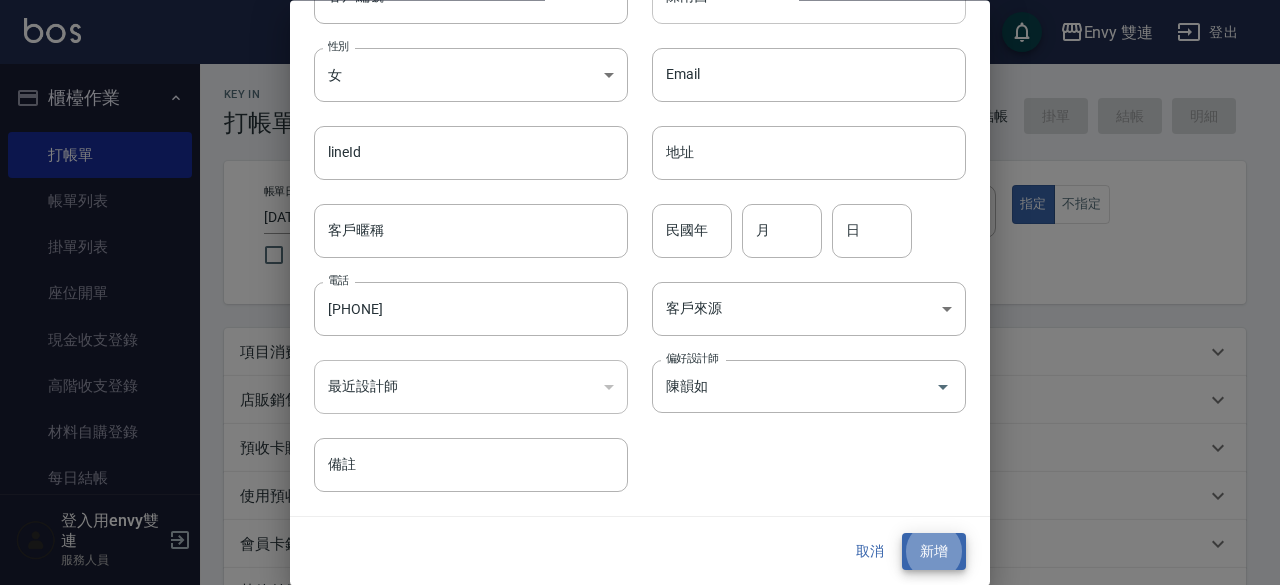 click on "新增" at bounding box center (934, 552) 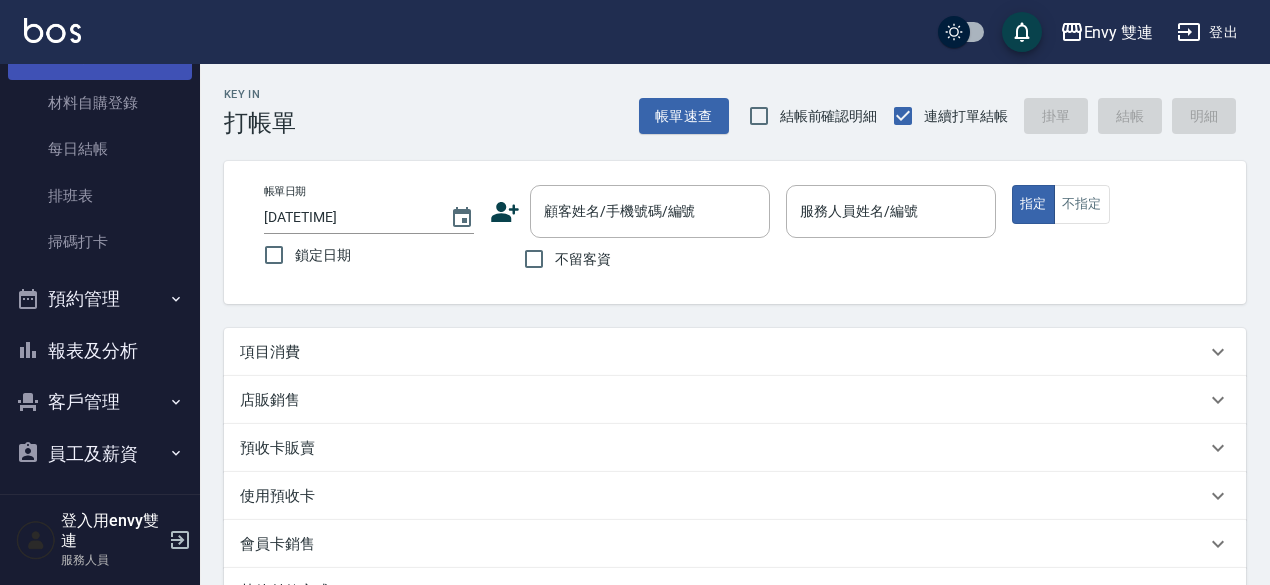 scroll, scrollTop: 440, scrollLeft: 0, axis: vertical 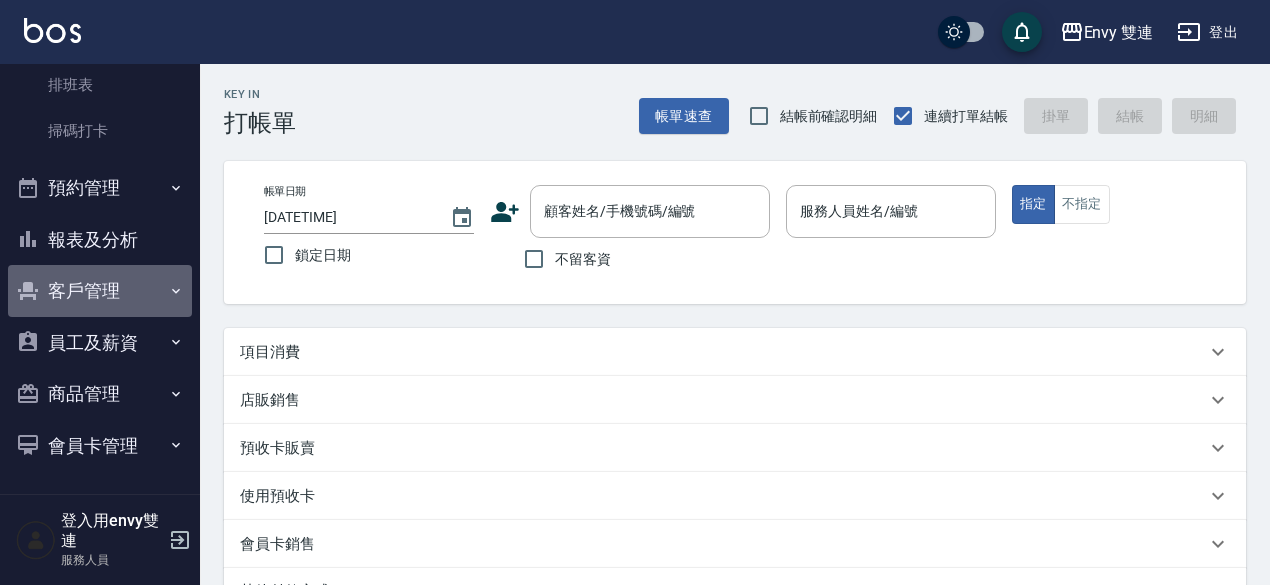 click on "客戶管理" at bounding box center [100, 291] 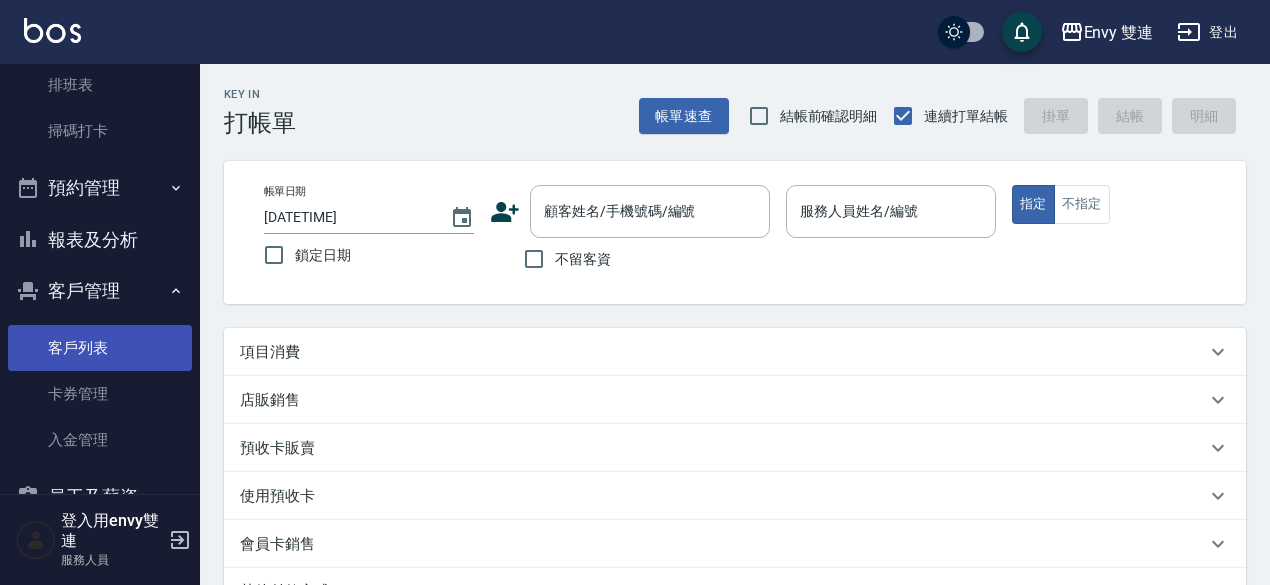 scroll, scrollTop: 486, scrollLeft: 0, axis: vertical 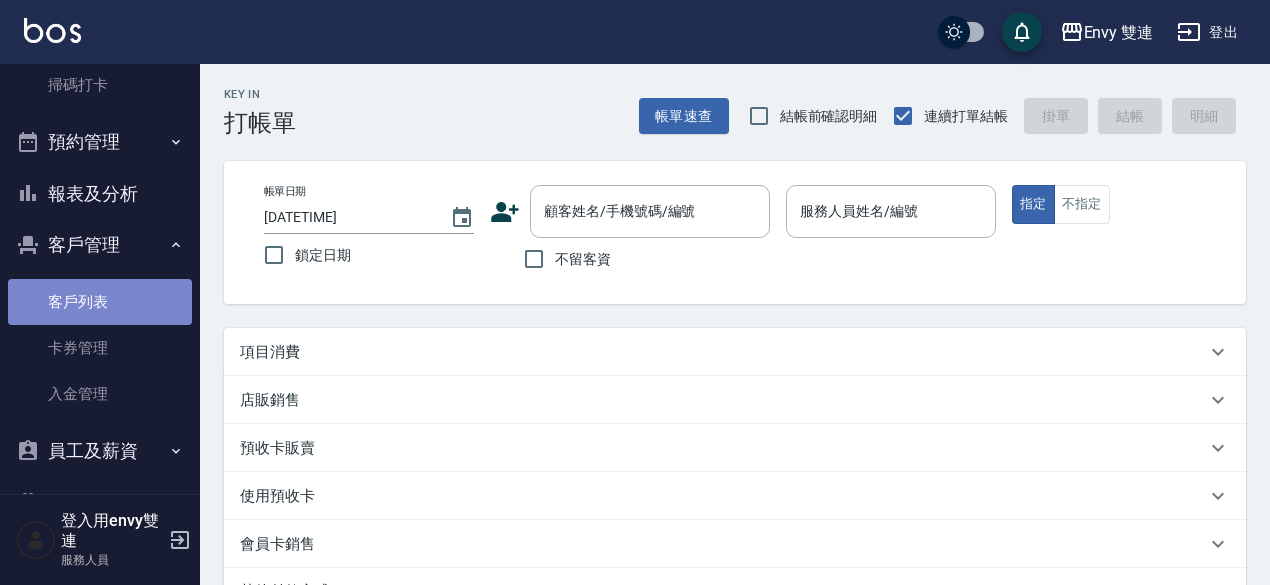 click on "客戶列表" at bounding box center [100, 302] 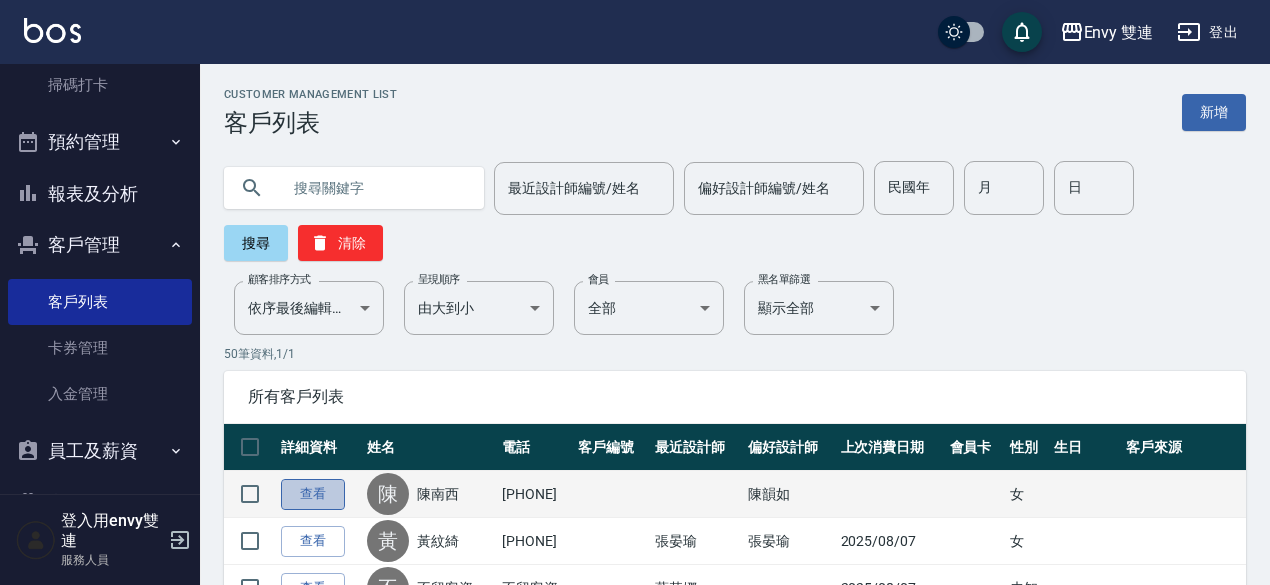 click on "查看" at bounding box center (313, 494) 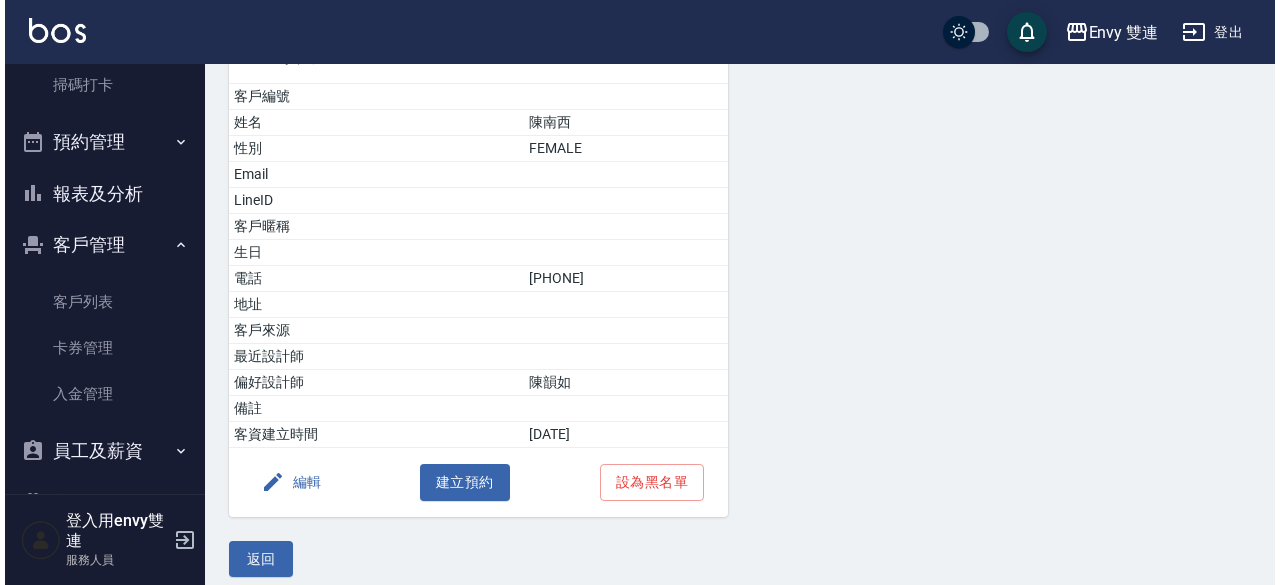 scroll, scrollTop: 197, scrollLeft: 0, axis: vertical 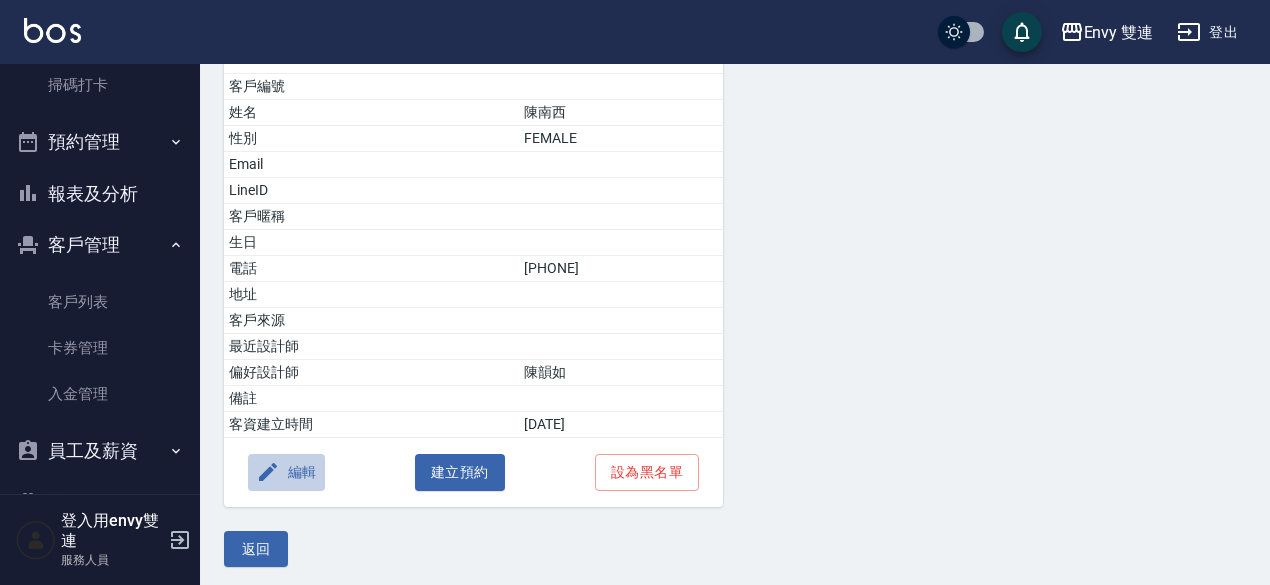 click on "編輯" at bounding box center (286, 472) 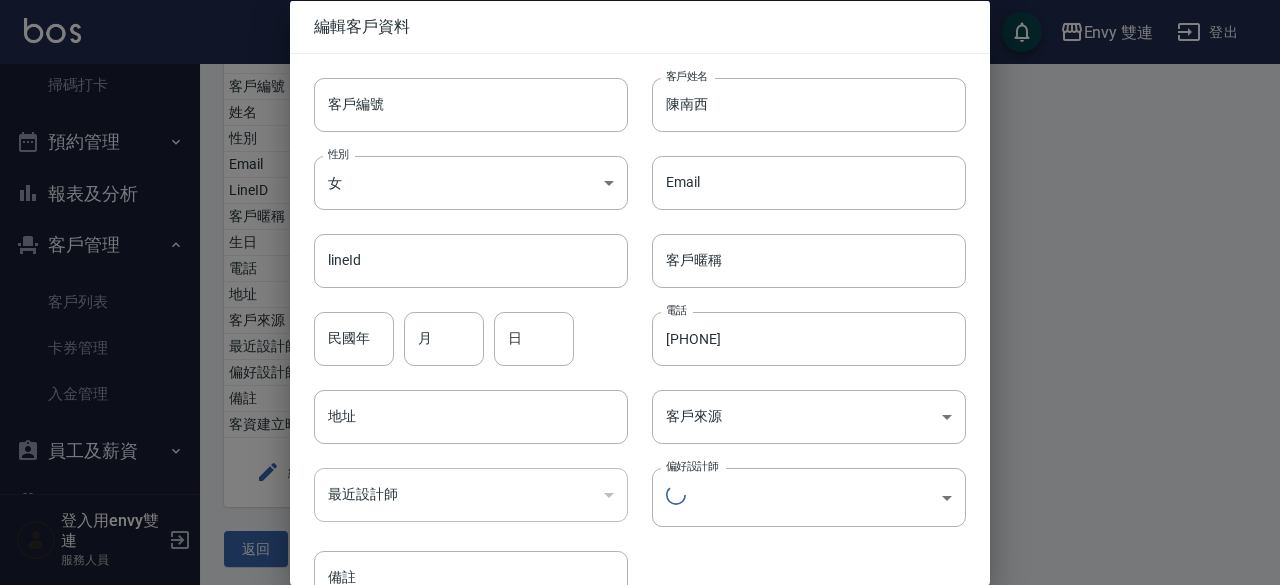 type 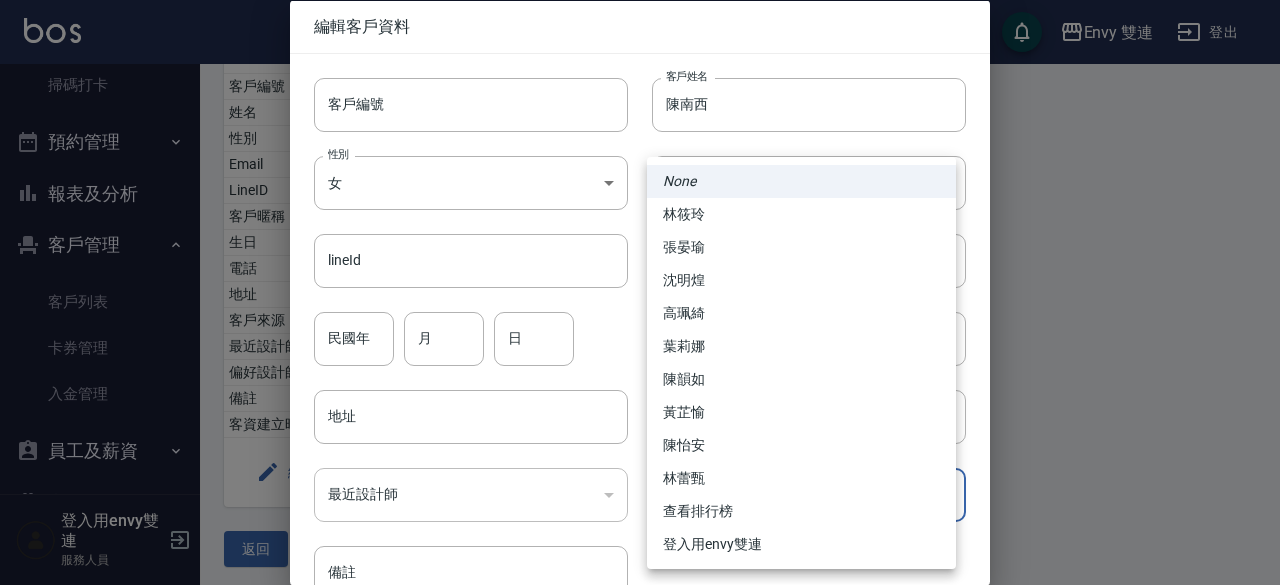 click on "Envy 雙連 登出 櫃檯作業 打帳單 帳單列表 掛單列表 座位開單 現金收支登錄 高階收支登錄 材料自購登錄 每日結帳 排班表 掃碼打卡 預約管理 預約管理 單日預約紀錄 單週預約紀錄 報表及分析 報表目錄 店家區間累計表 店家日報表 互助日報表 互助點數明細 設計師日報表 設計師排行榜 商品銷售排行榜 商品消耗明細 店販抽成明細 客戶管理 客戶列表 卡券管理 入金管理 員工及薪資 全店打卡記錄 商品管理 商品分類設定 商品列表 會員卡管理 會員卡分類設定 會員卡列表 登入用envy雙連 服務人員 顧客詳細資料 陳南西 基本資料 消費記錄 卡券紀錄 入金紀錄 顧客追蹤 簡訊發送紀錄 抽獎券紀錄 會員卡列表 基本資料 客戶編號 姓名 陳南西 性別 FEMALE Email 客戶暱稱 生日 電話 [PHONE] 地址 客戶來源 最近設計師 偏好設計師 陳韻如 備註 客資建立時間 [DATE] 編輯 返回 女" at bounding box center (640, 197) 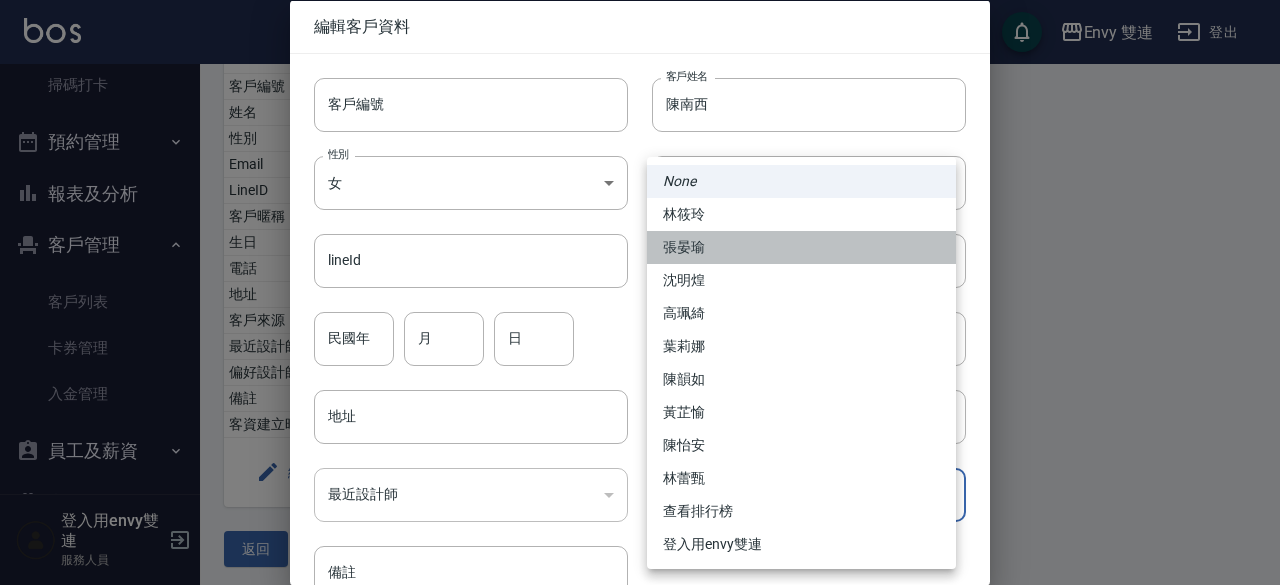 click on "張晏瑜" at bounding box center [801, 247] 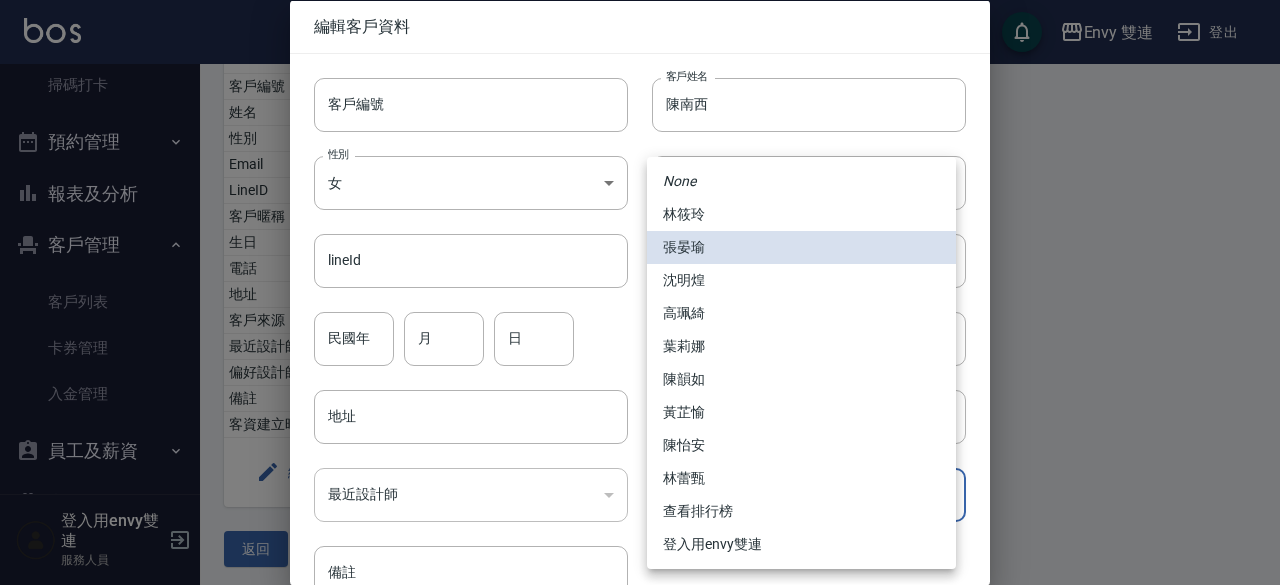 type 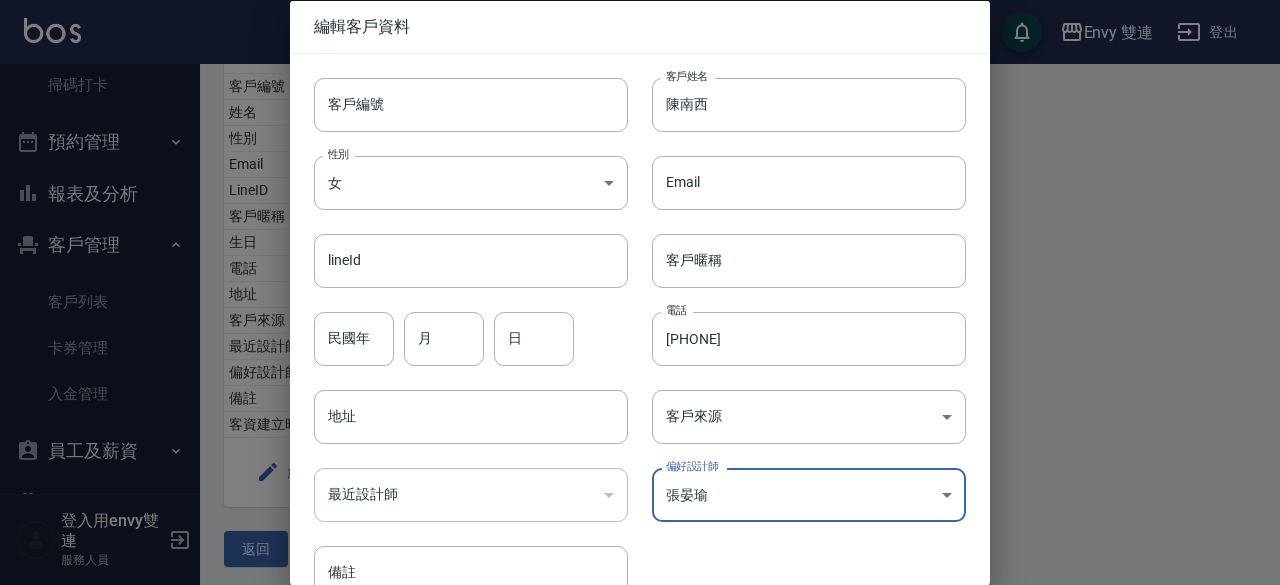 scroll, scrollTop: 107, scrollLeft: 0, axis: vertical 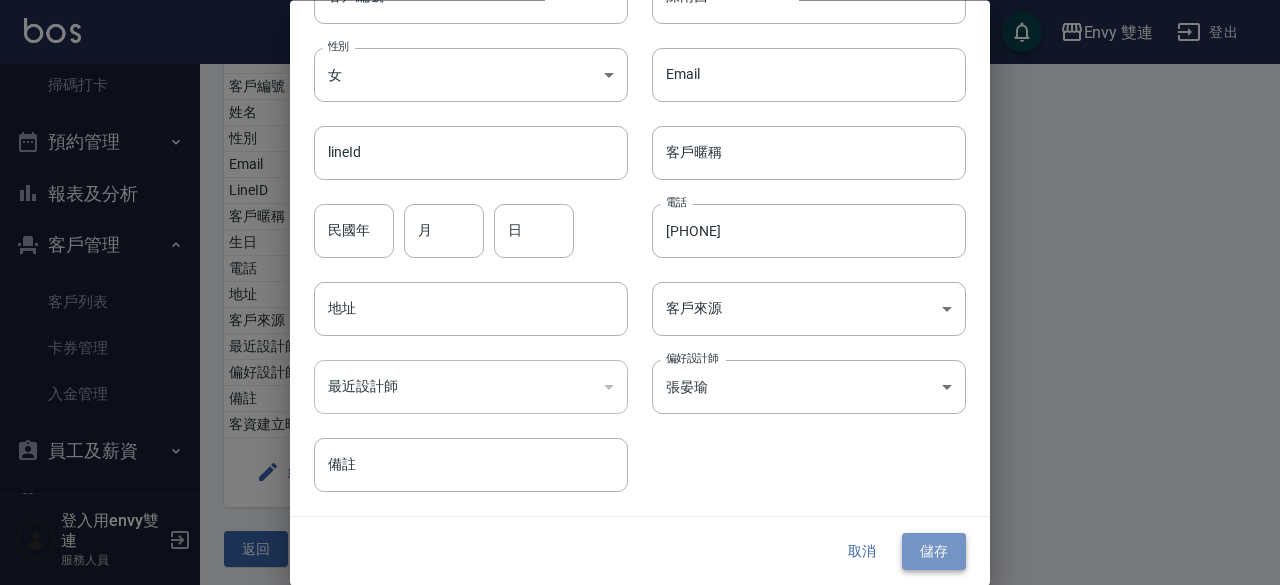 click on "儲存" at bounding box center [934, 552] 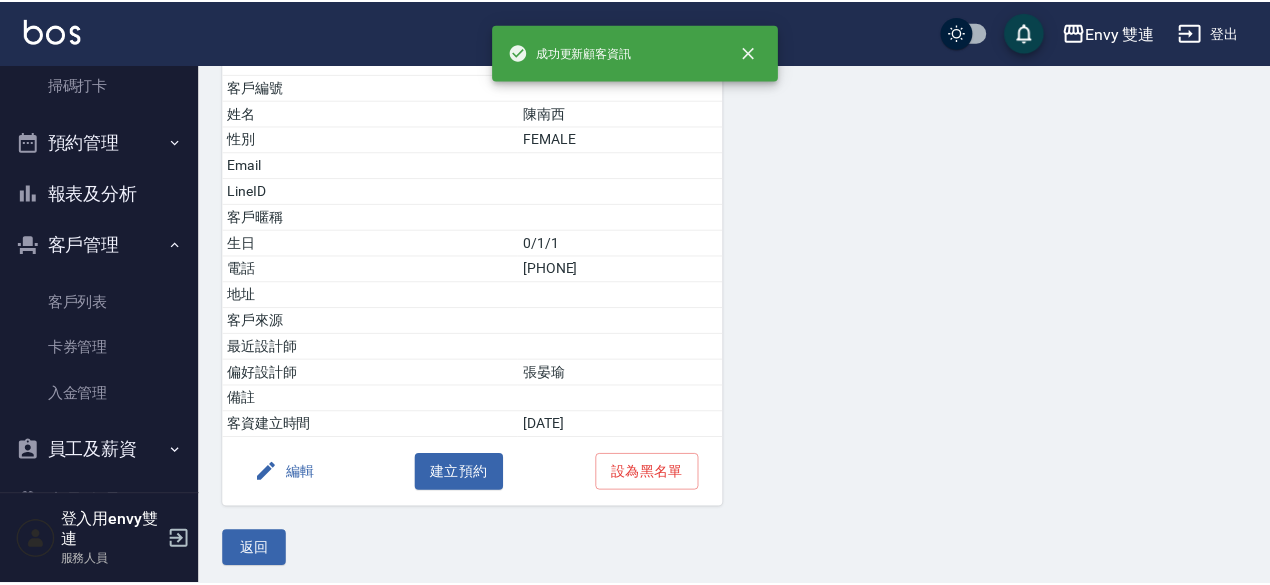 scroll, scrollTop: 0, scrollLeft: 0, axis: both 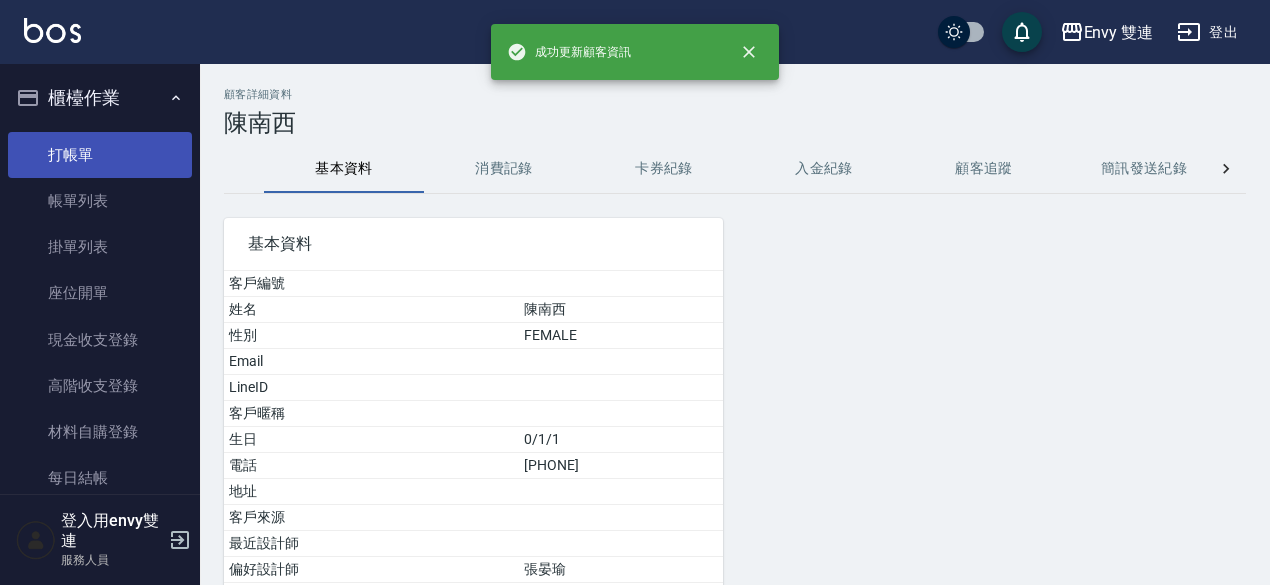 click on "打帳單" at bounding box center (100, 155) 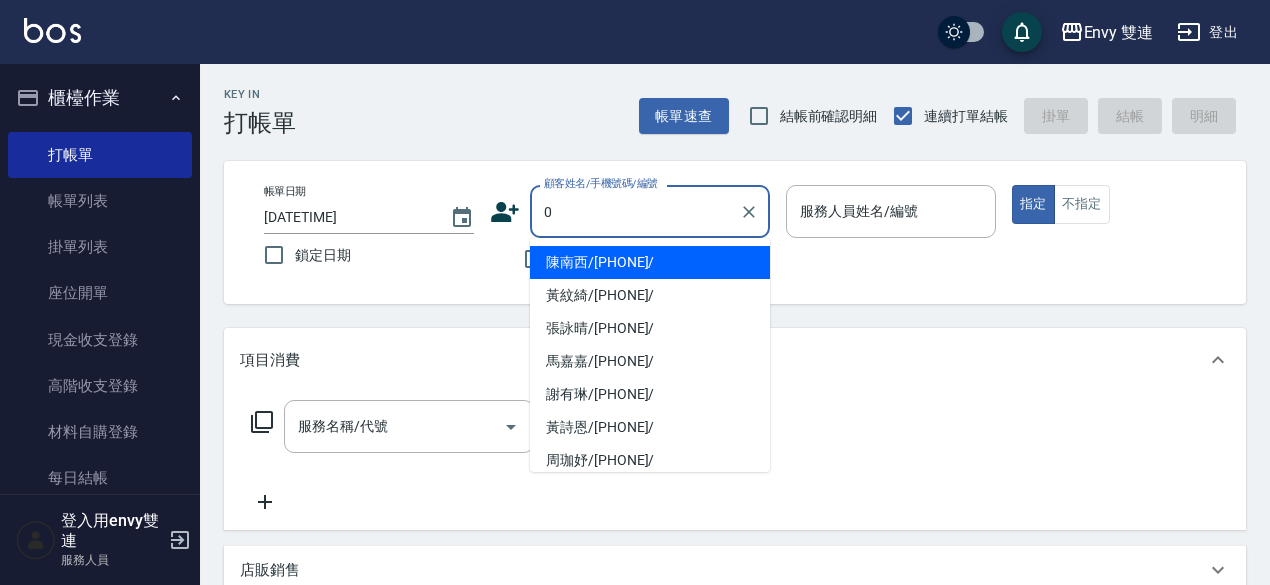 type on "陳南西/[PHONE]/" 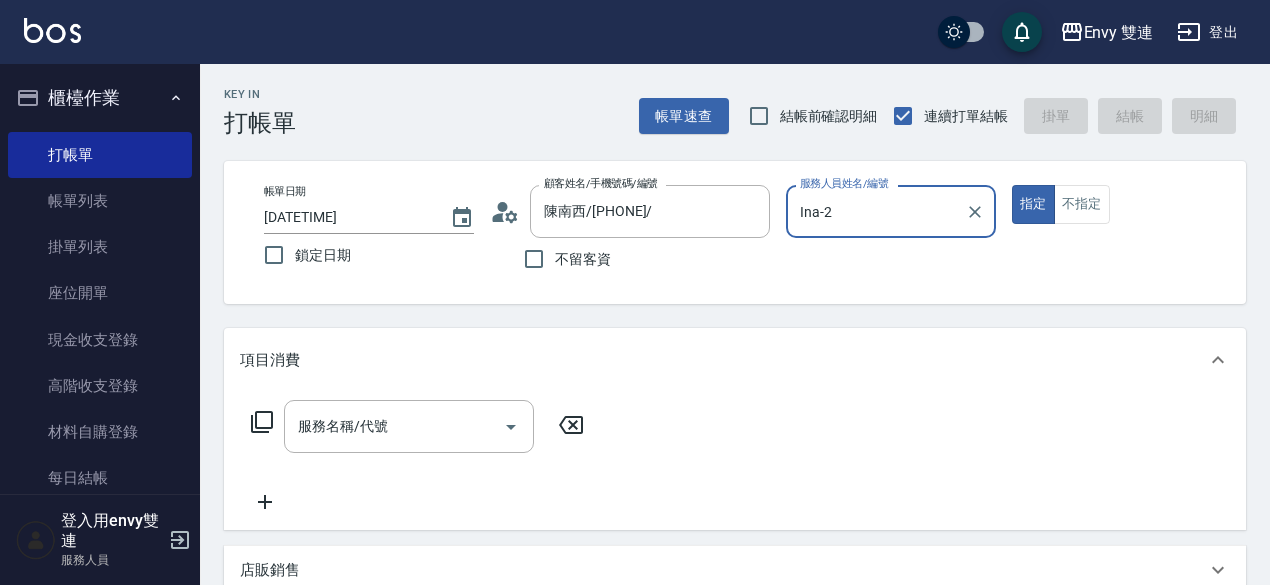 type on "Ina-2" 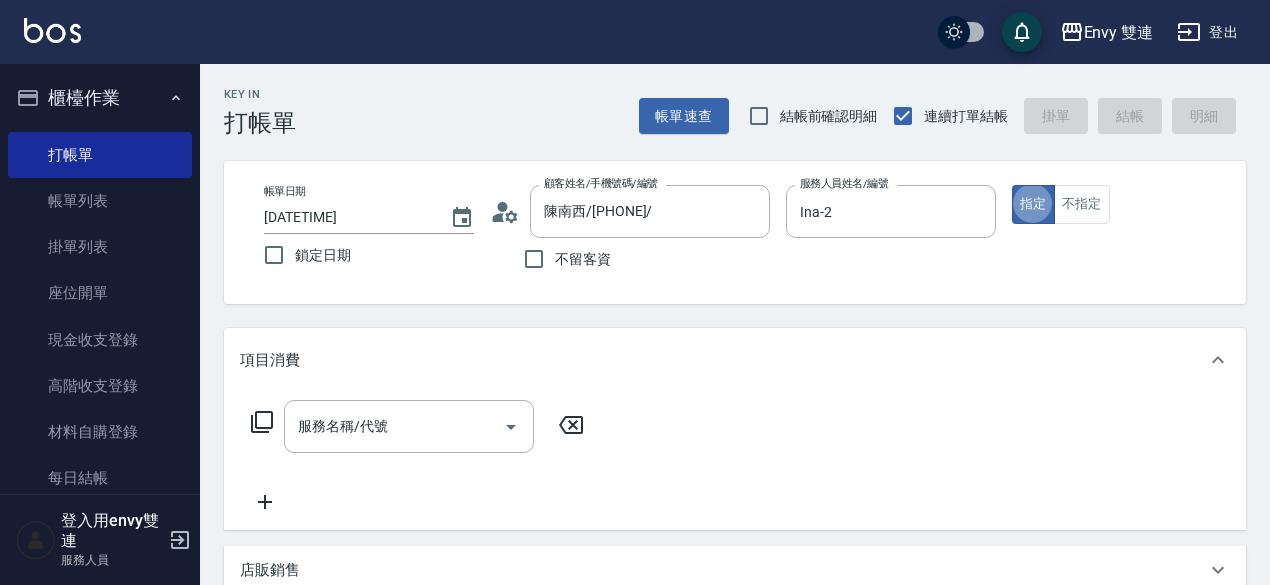 type on "true" 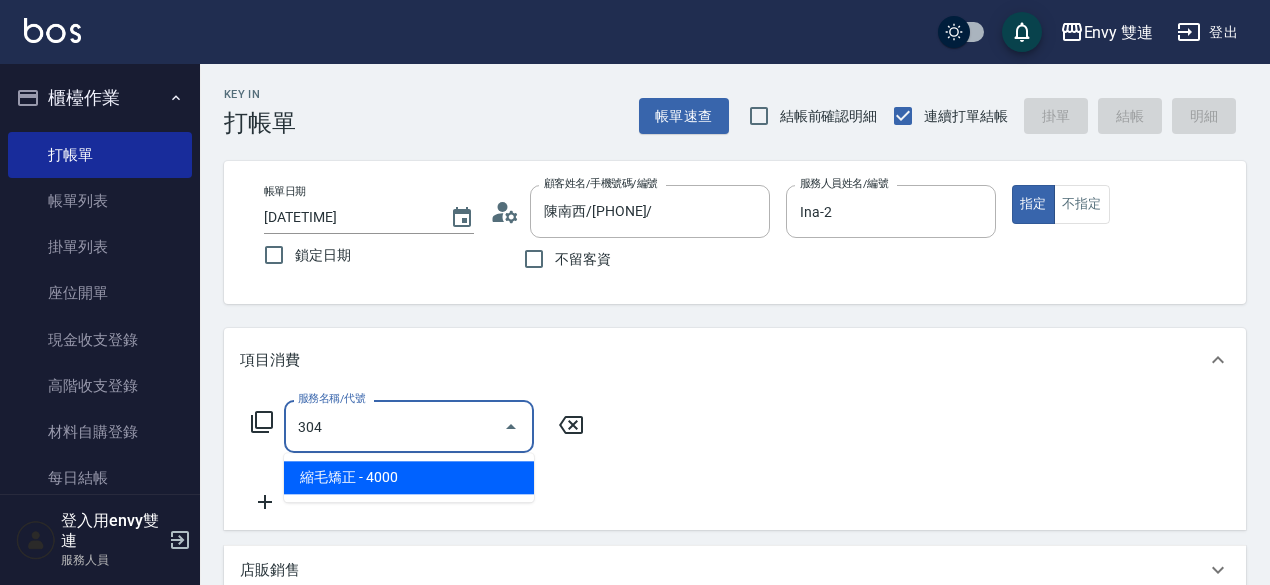 type on "縮毛矯正 (304)" 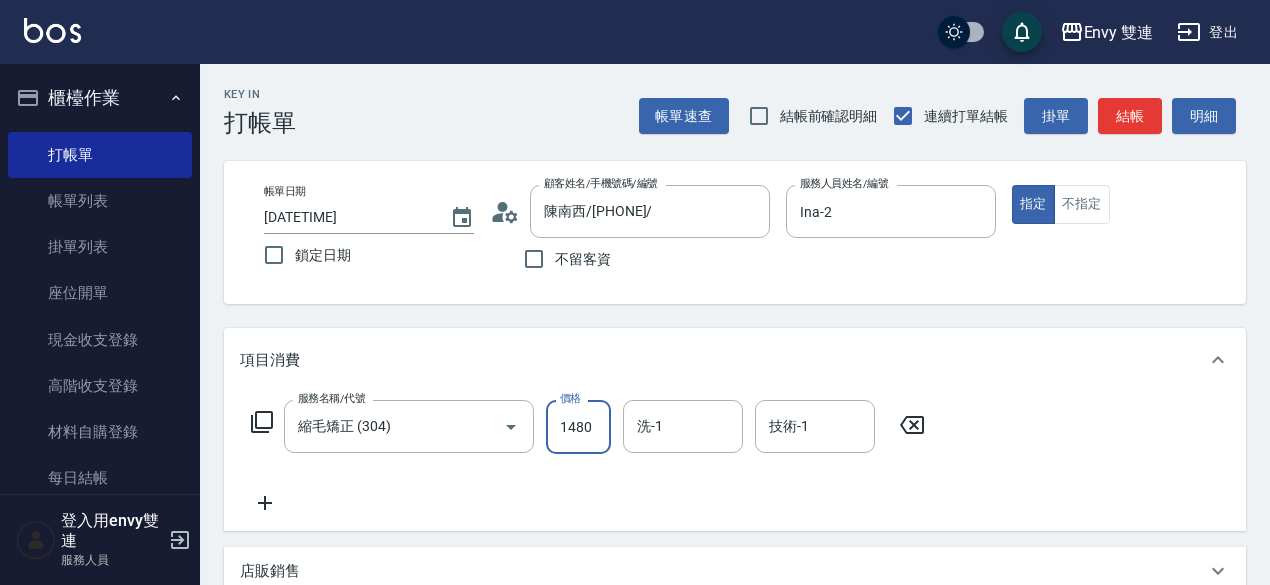 type on "1480" 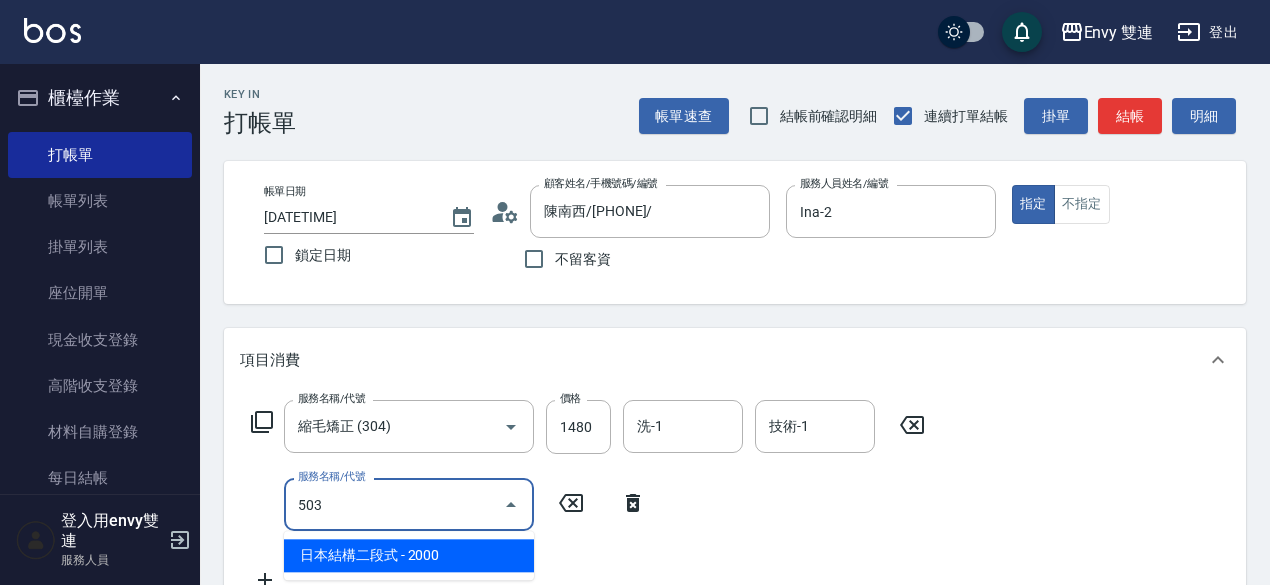 type on "日本結構二段式(503)" 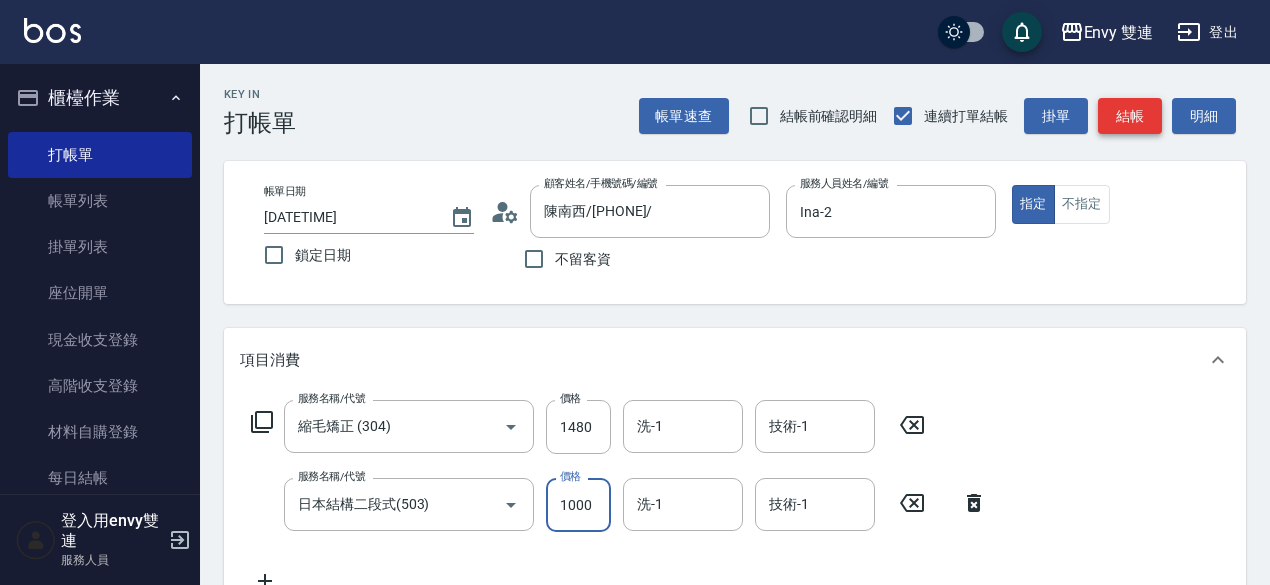 type on "1000" 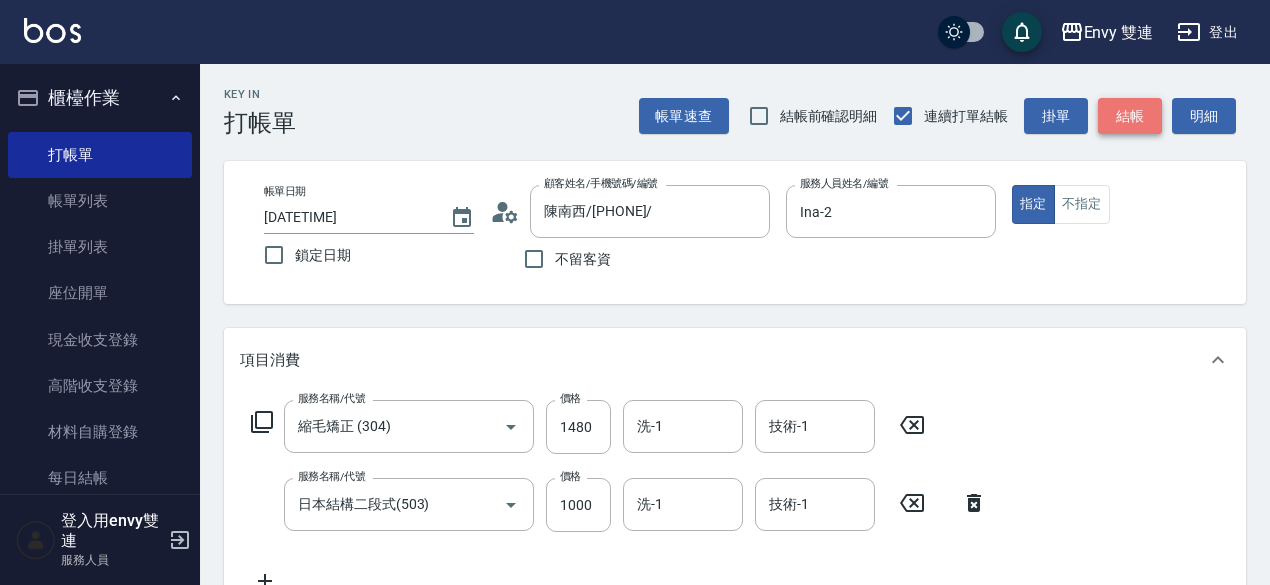 click on "結帳" at bounding box center [1130, 116] 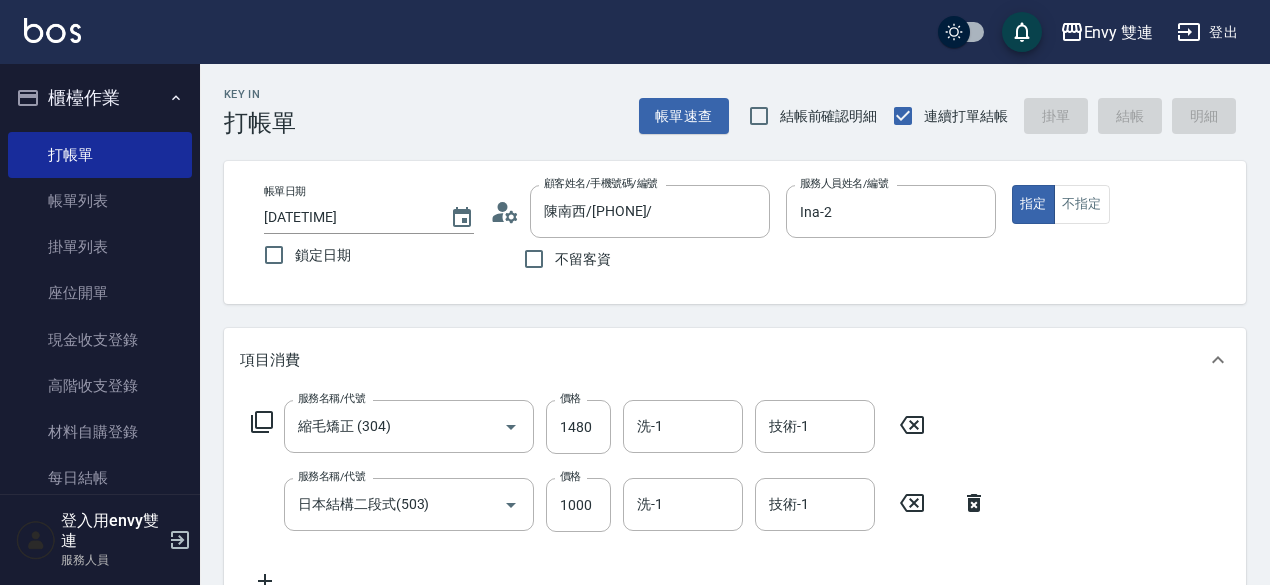 type 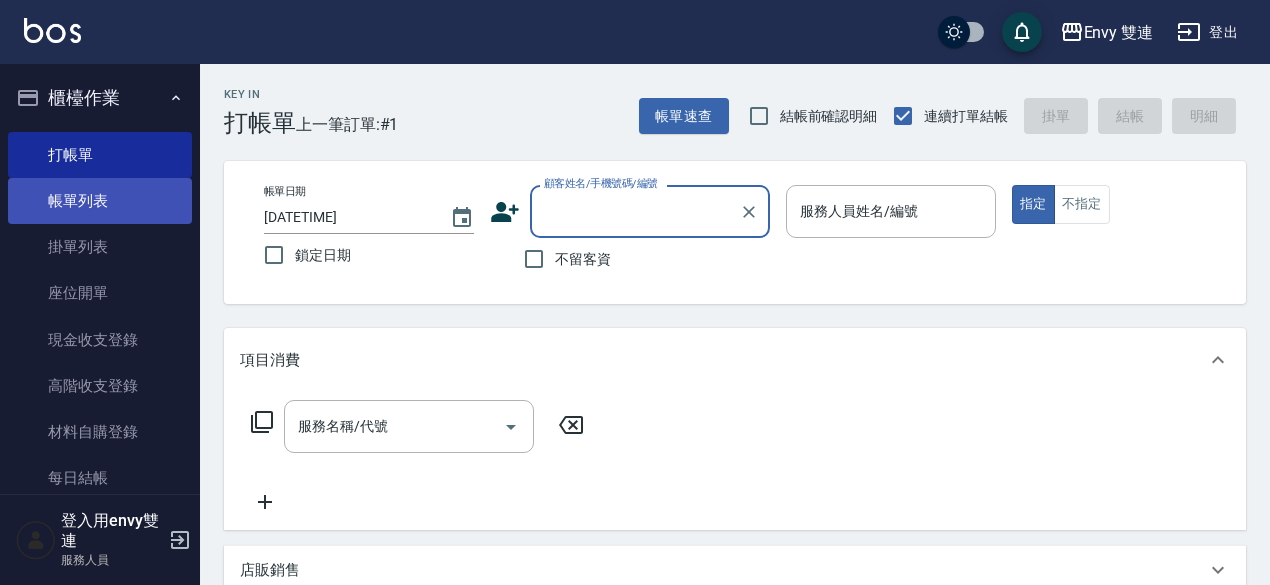 click on "帳單列表" at bounding box center [100, 201] 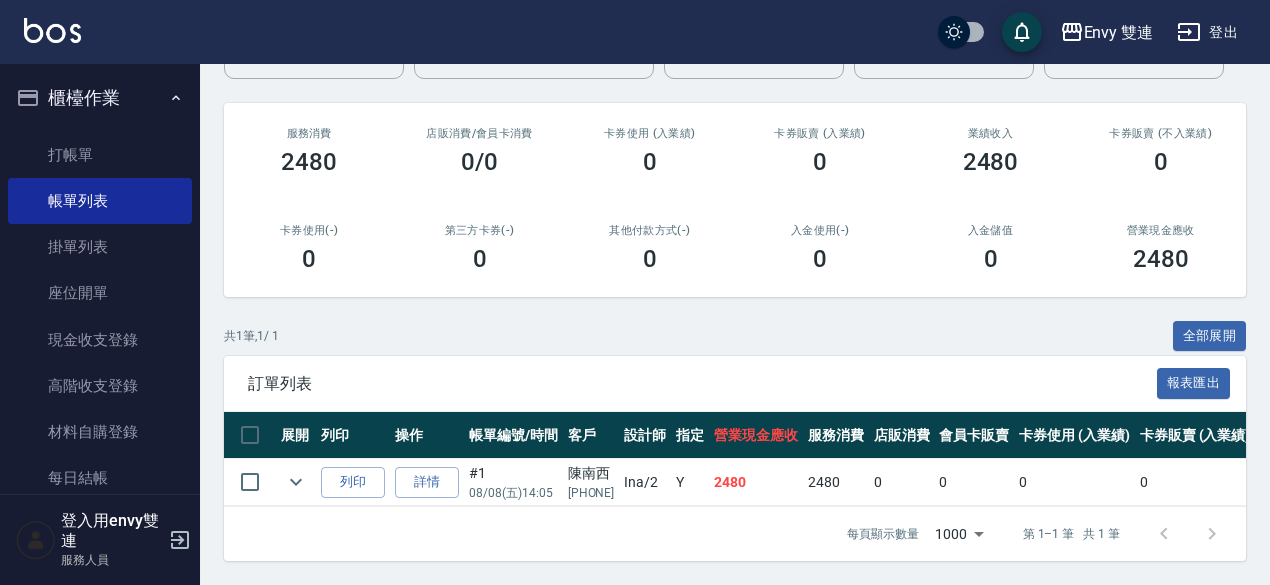 scroll, scrollTop: 0, scrollLeft: 0, axis: both 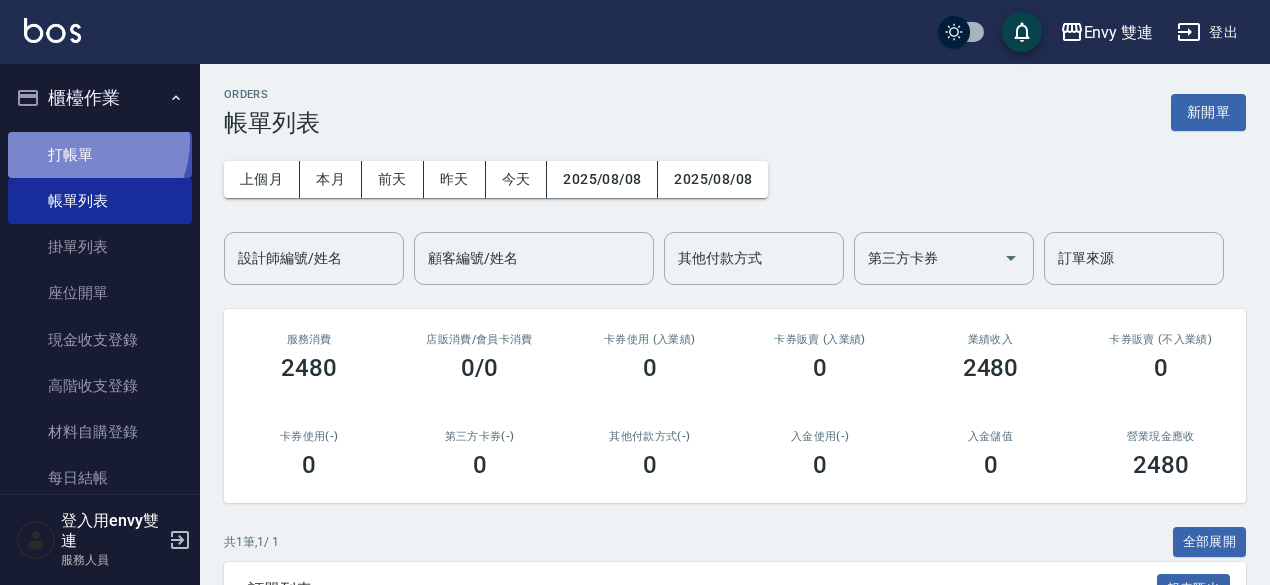 click on "打帳單" at bounding box center (100, 155) 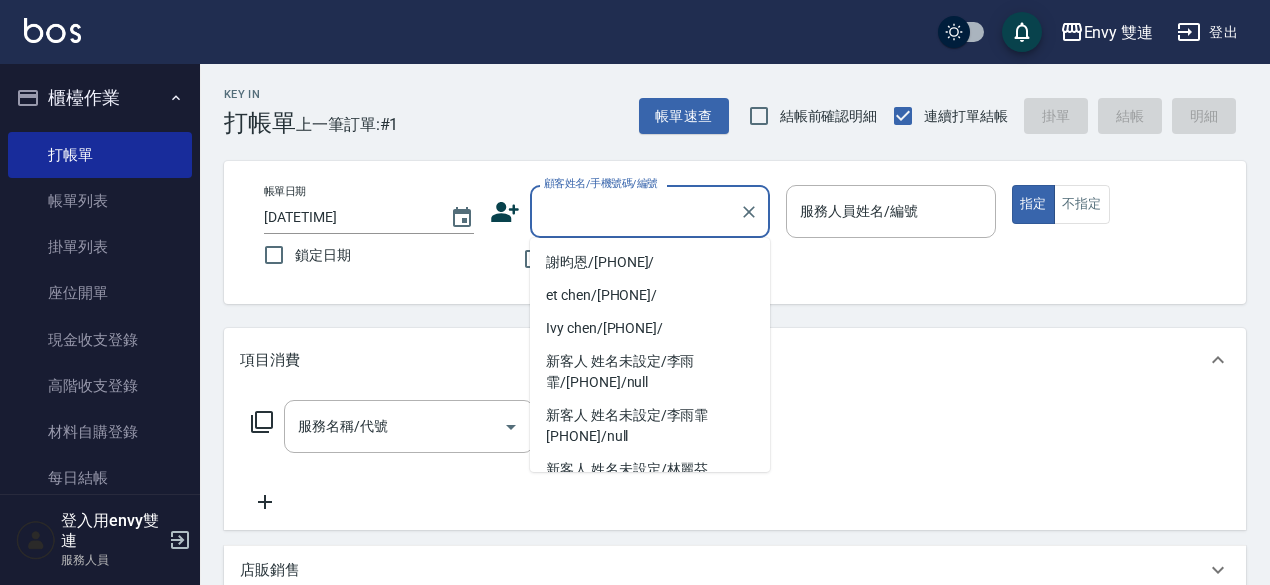 type 